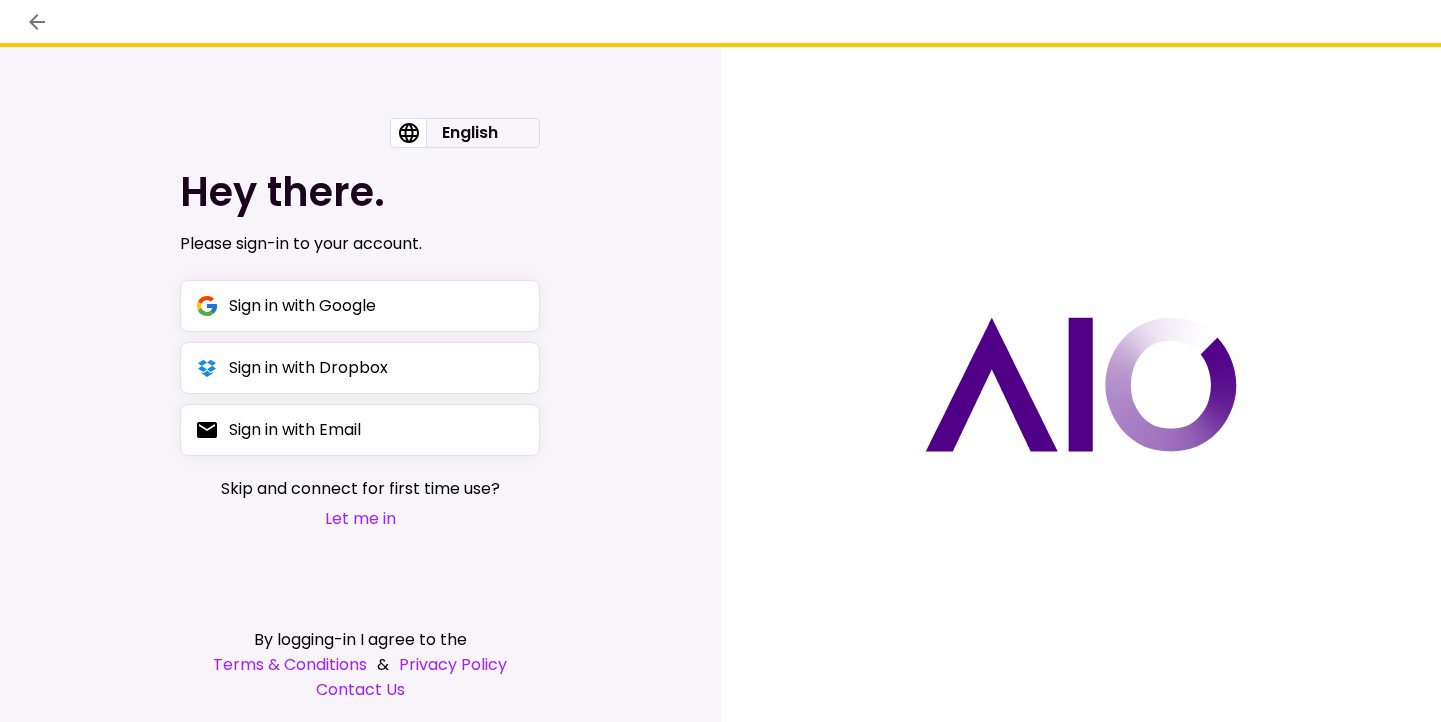 scroll, scrollTop: 0, scrollLeft: 0, axis: both 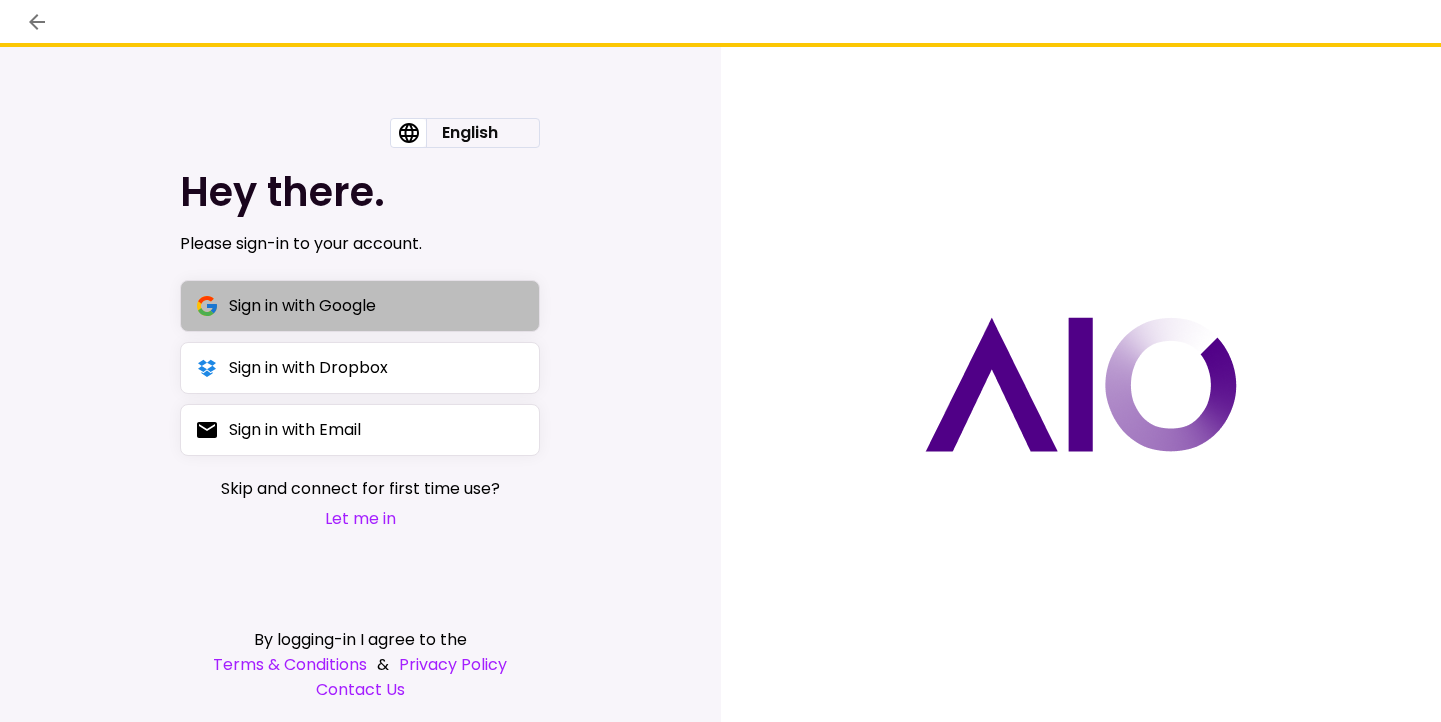 click on "Sign in with Google" at bounding box center [360, 306] 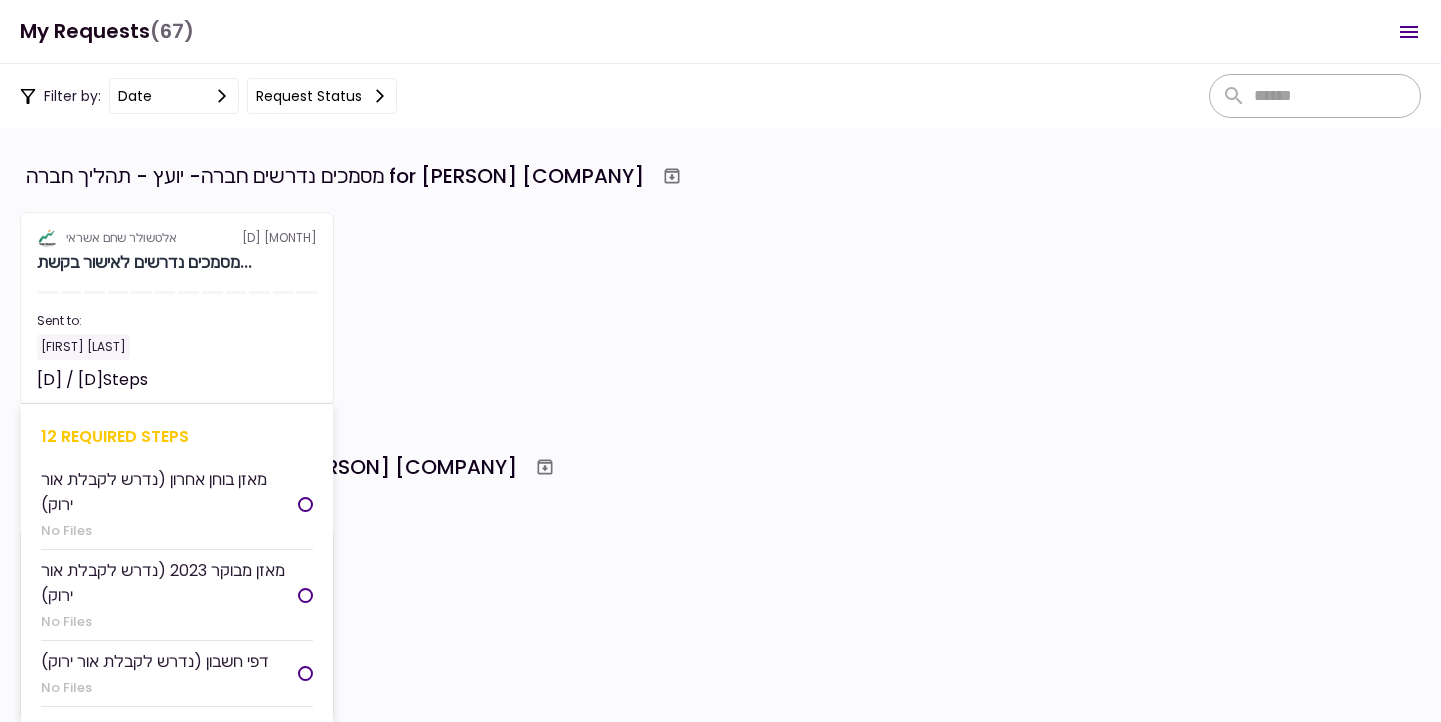 click on "Sent to:" at bounding box center (177, 321) 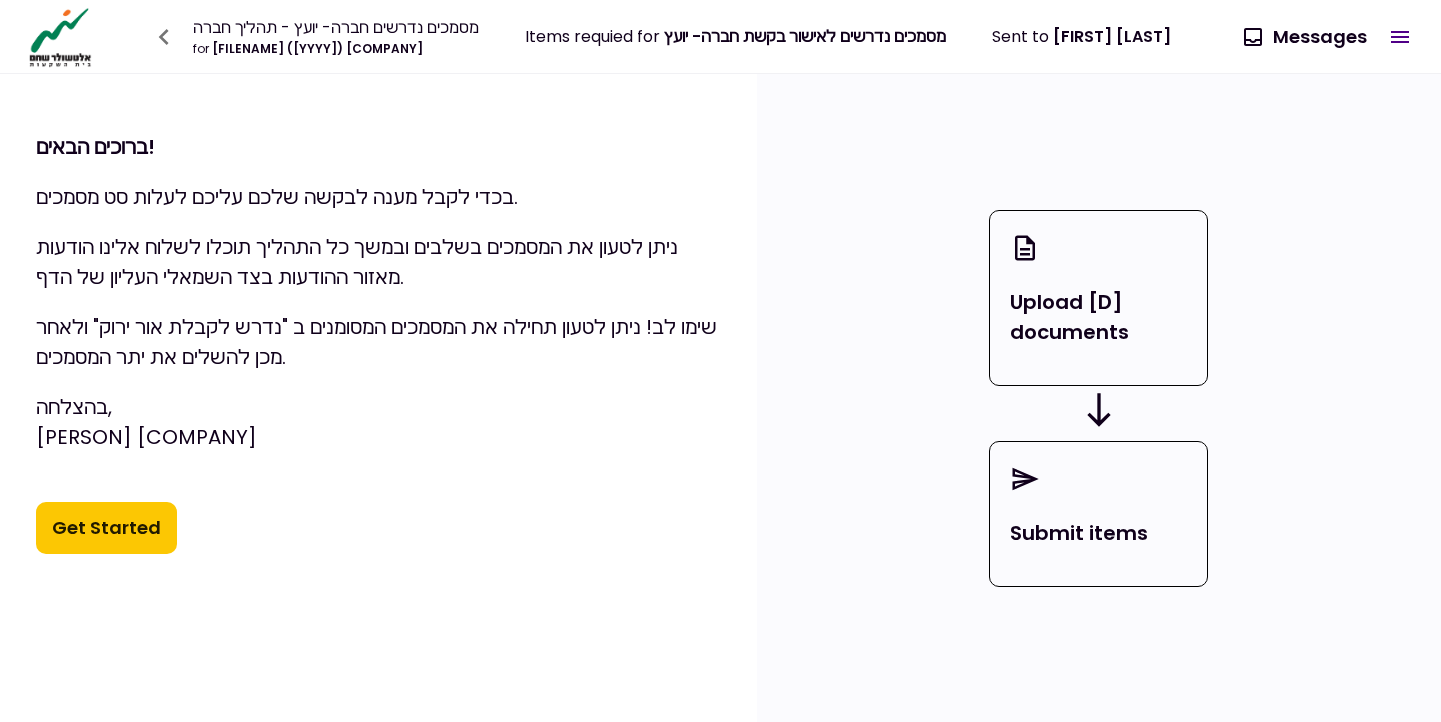 click on "Get Started" at bounding box center (106, 528) 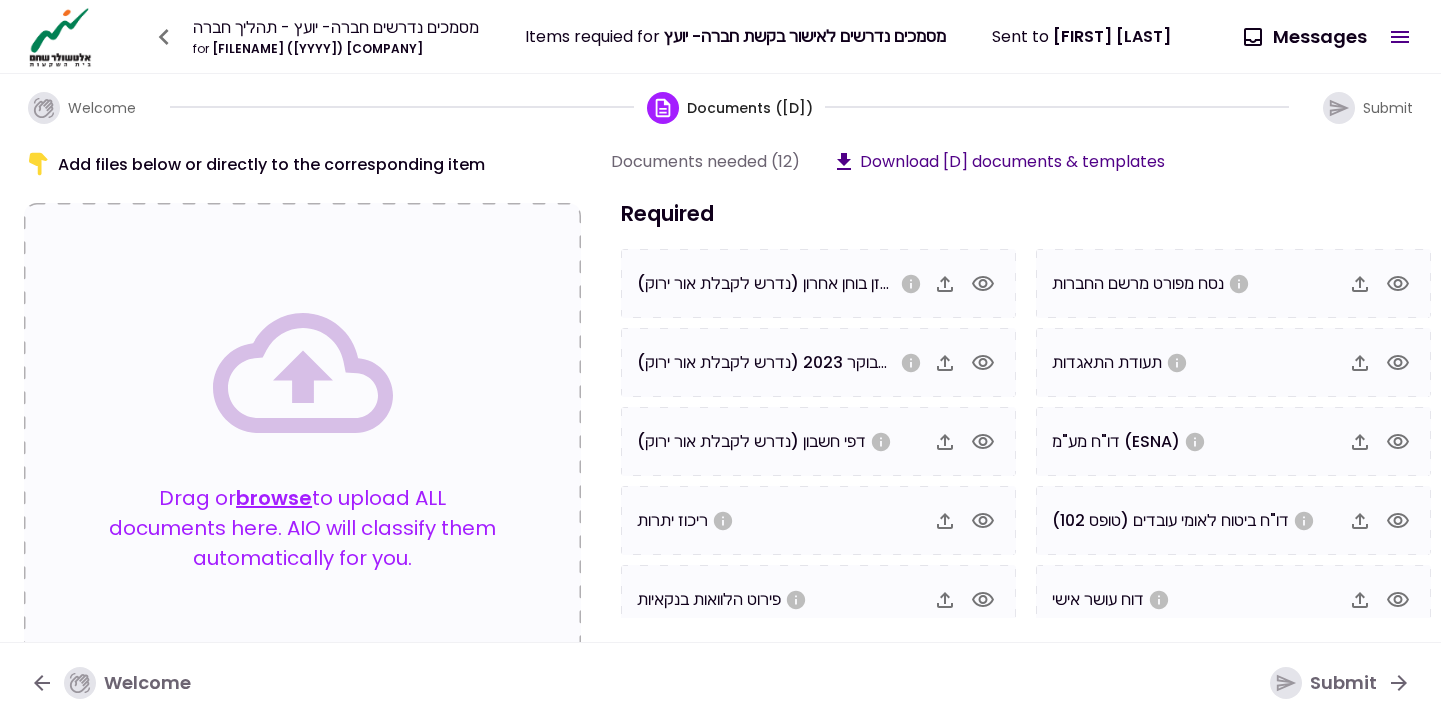 click 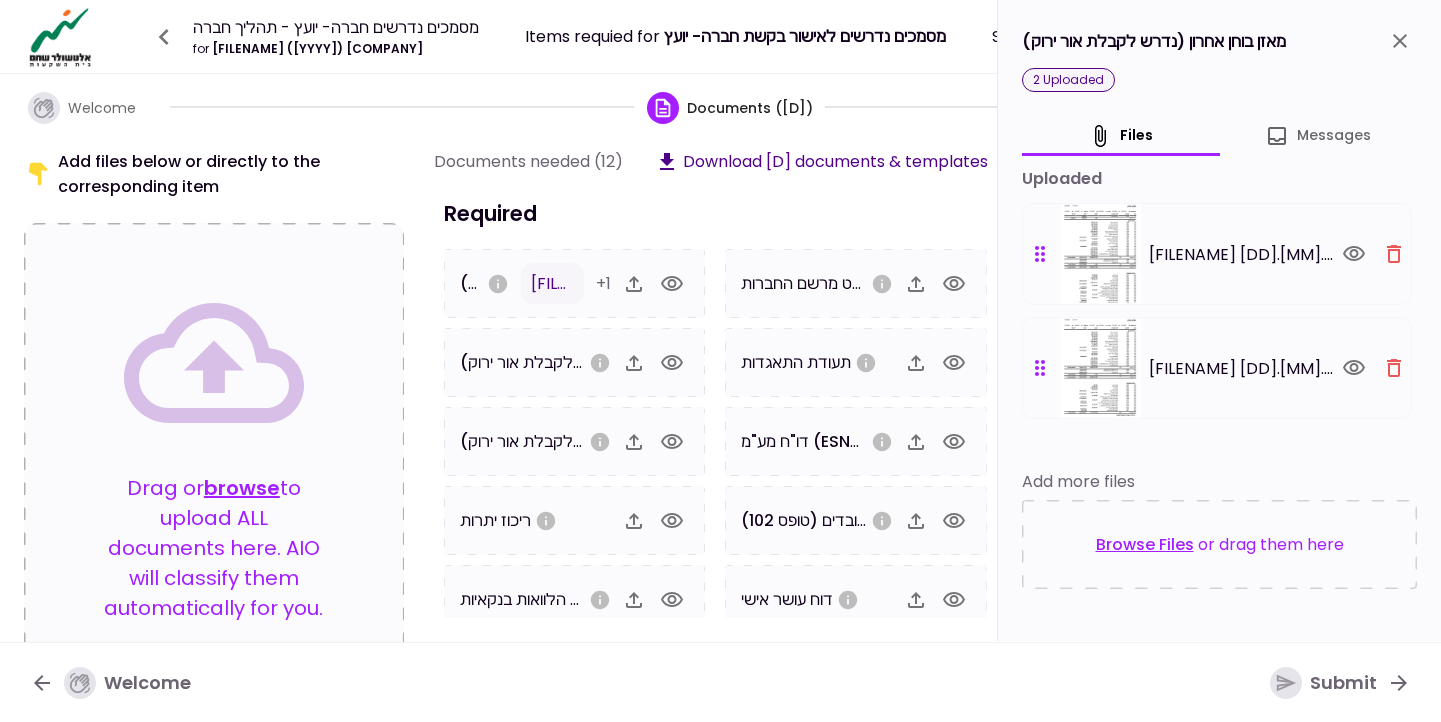 click 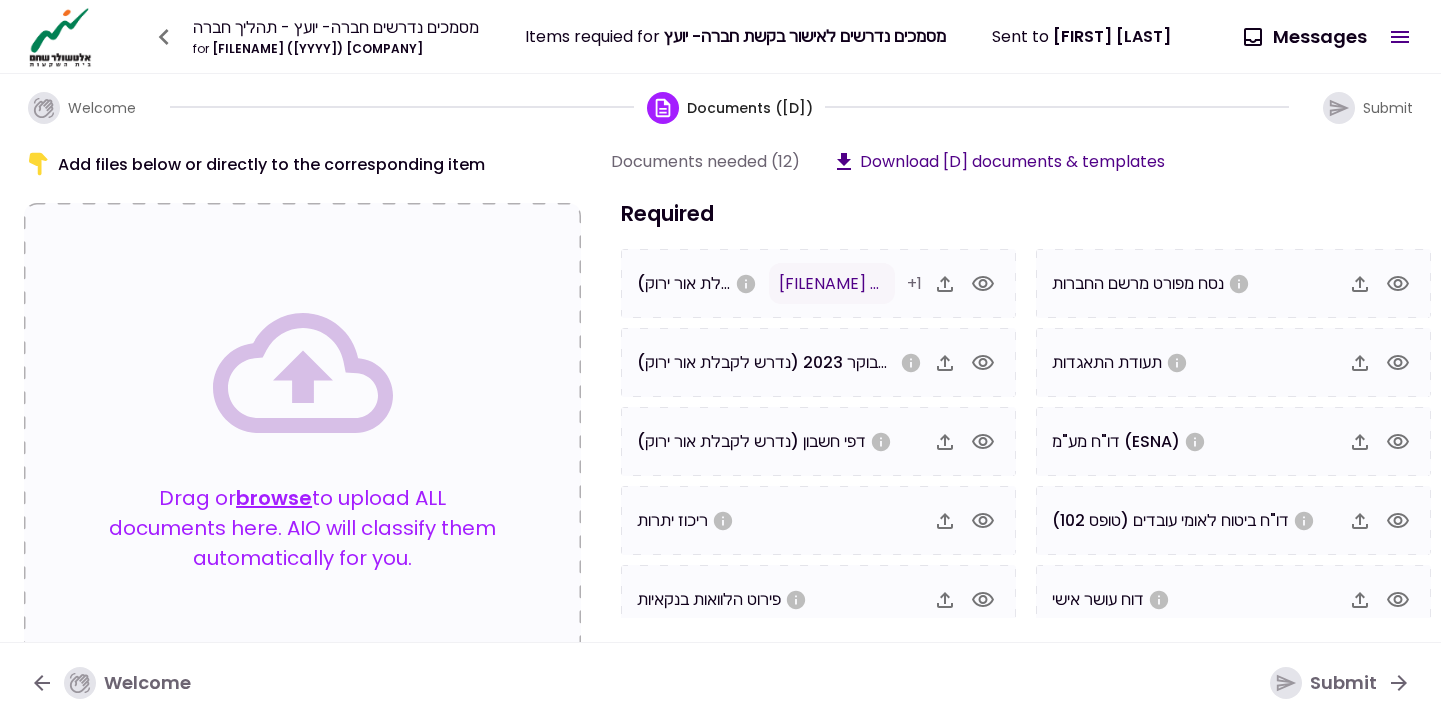 click 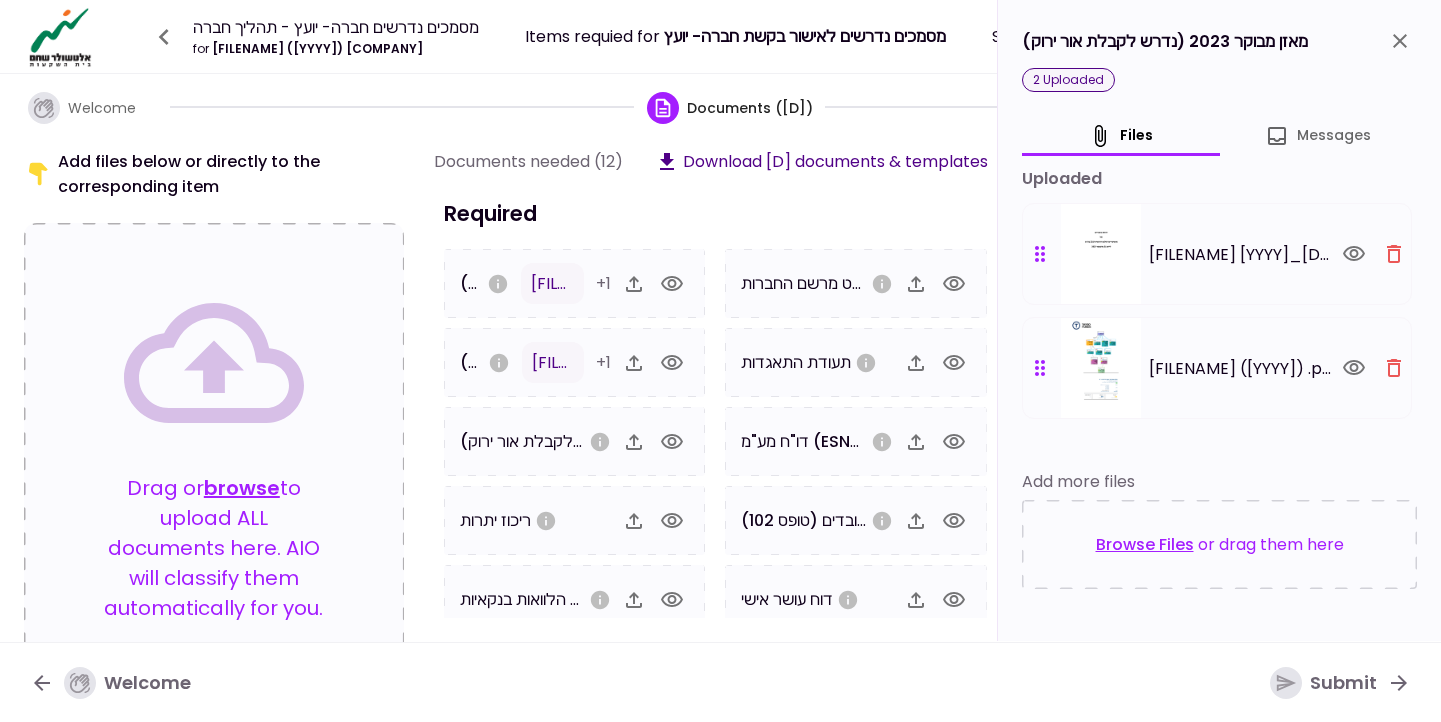 click at bounding box center (1400, 41) 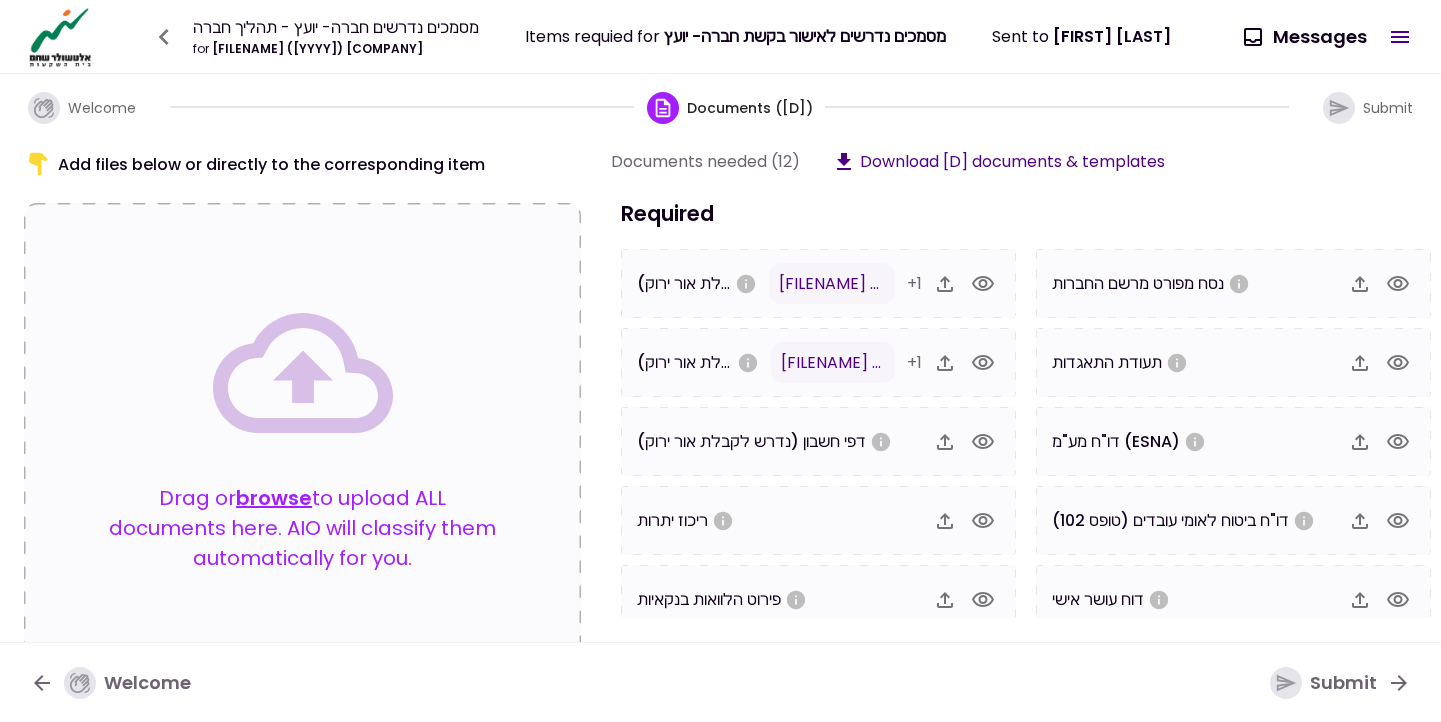 click 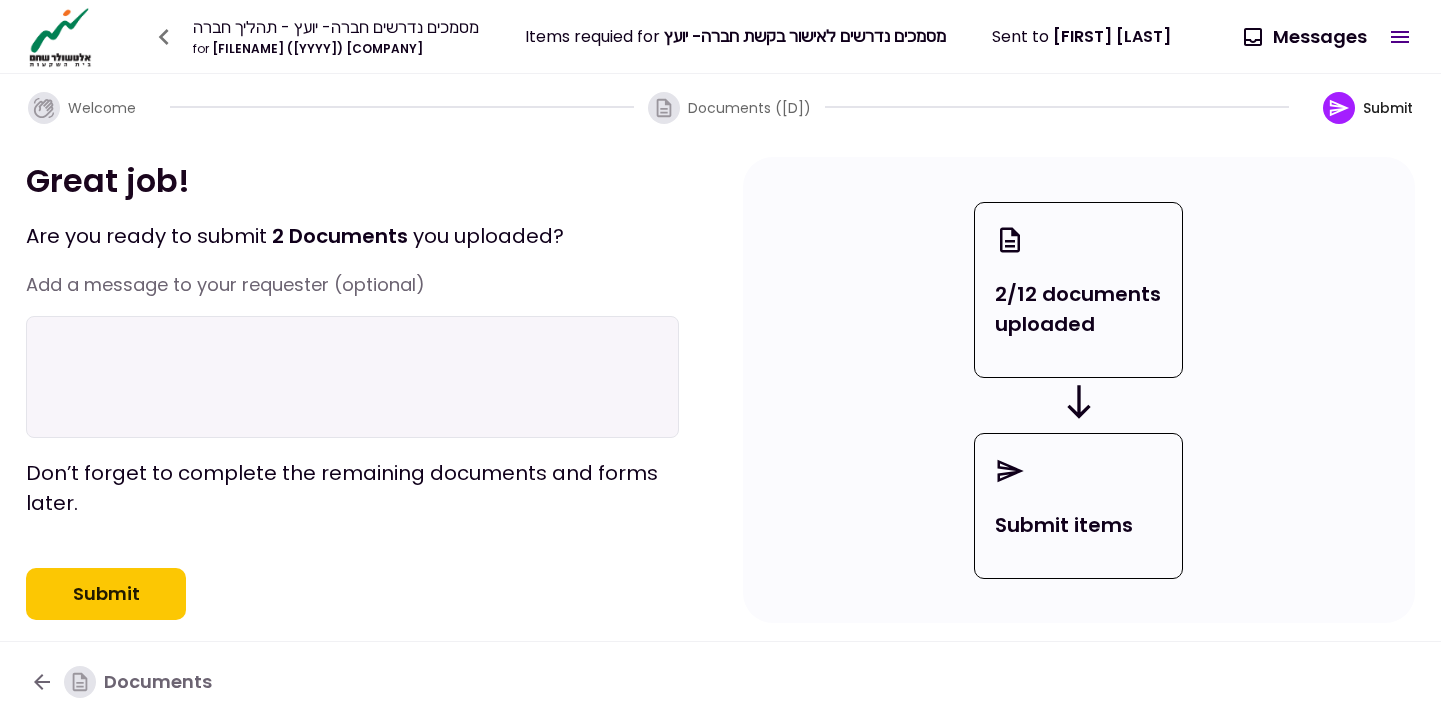 click on "Submit" at bounding box center [106, 594] 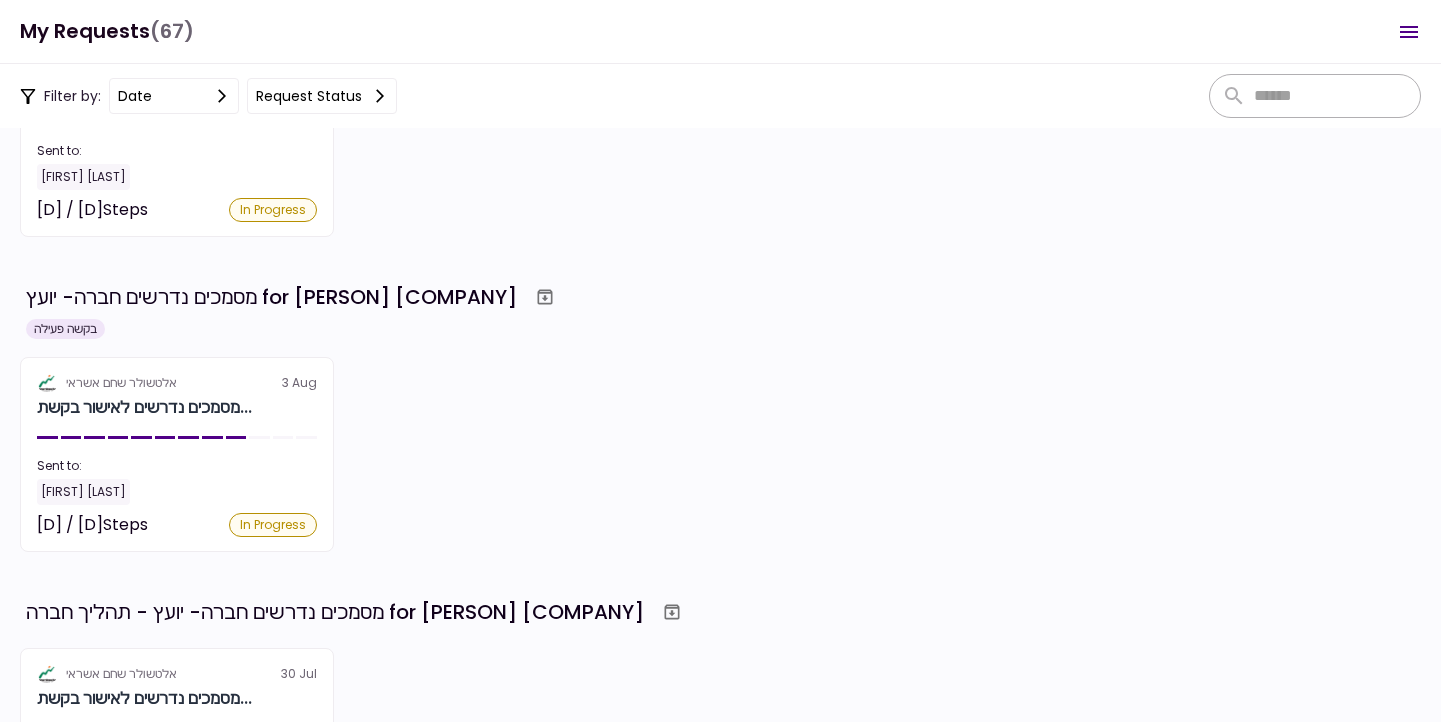 scroll, scrollTop: 172, scrollLeft: 0, axis: vertical 